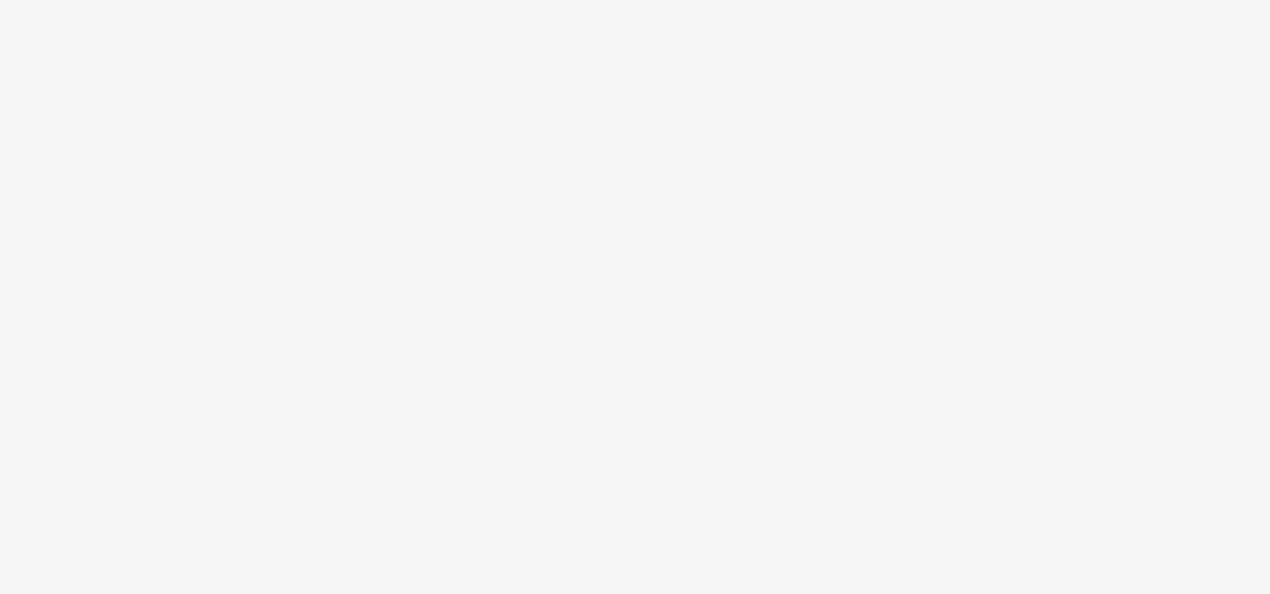 scroll, scrollTop: 0, scrollLeft: 0, axis: both 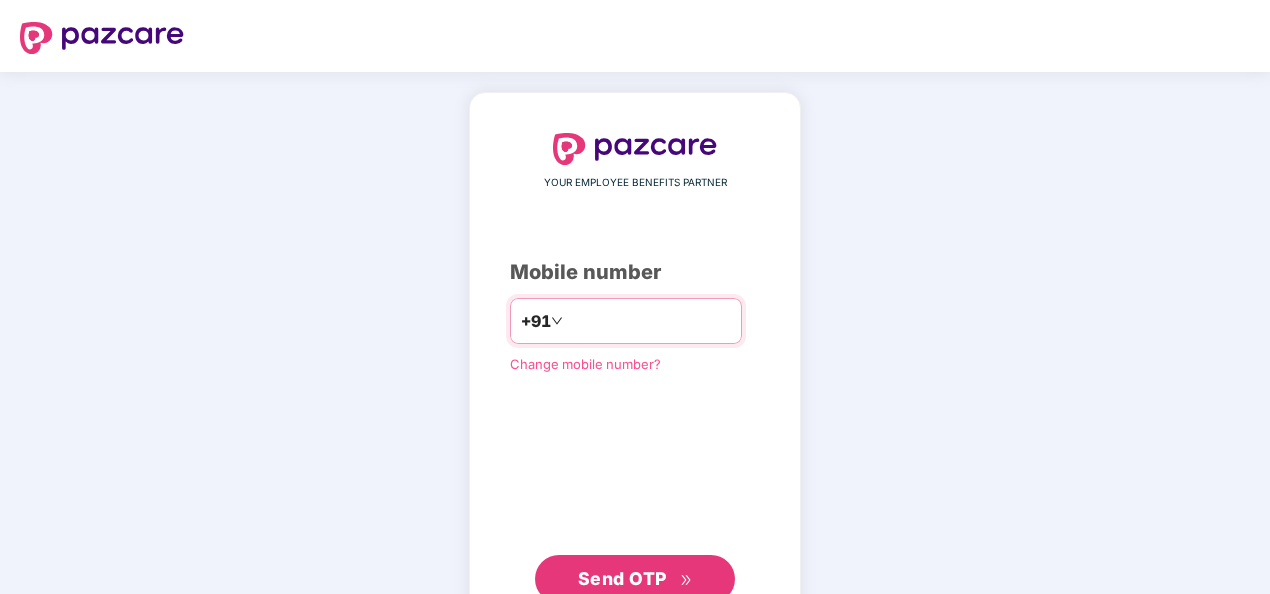 click at bounding box center [649, 321] 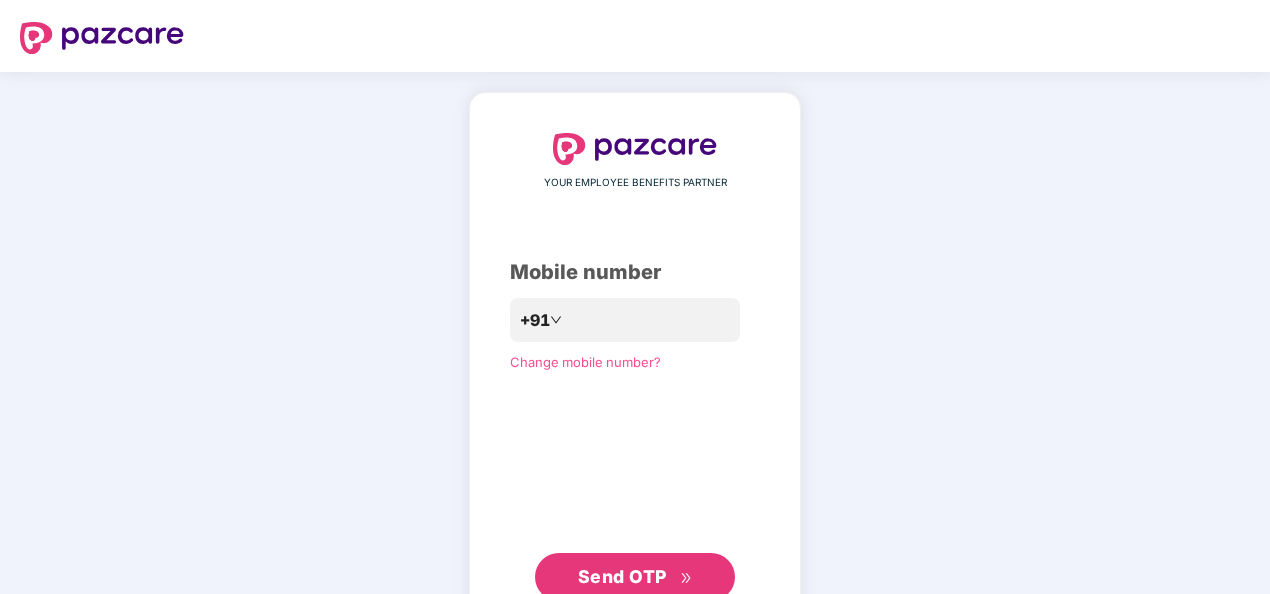 click on "Send OTP" at bounding box center (635, 577) 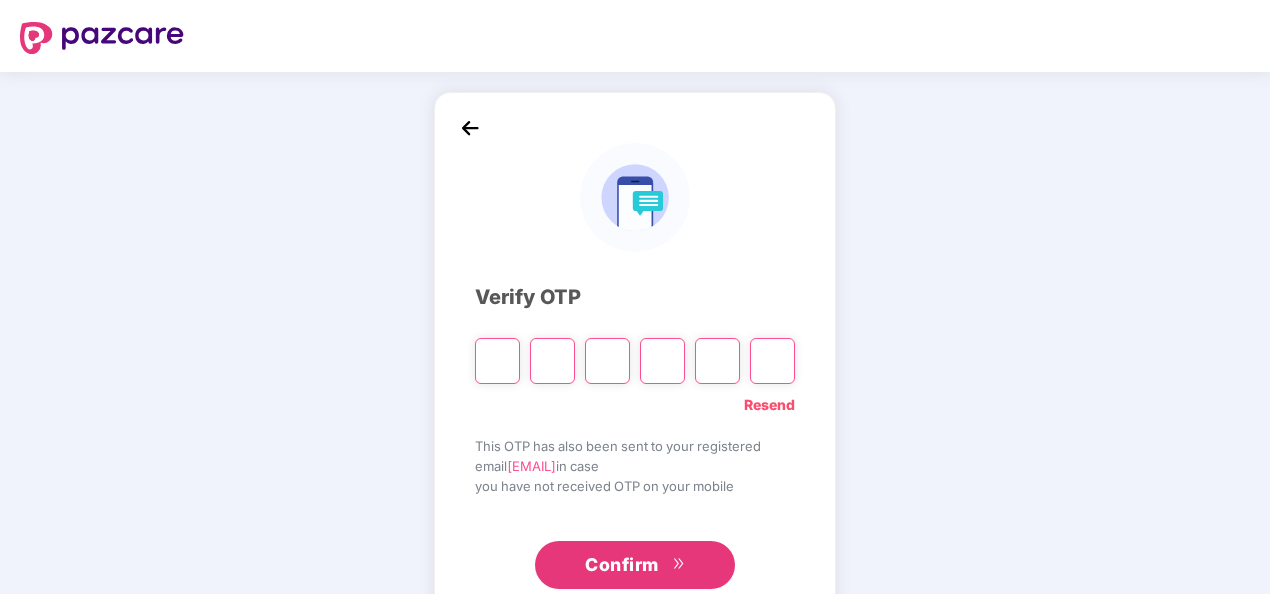 click at bounding box center [497, 361] 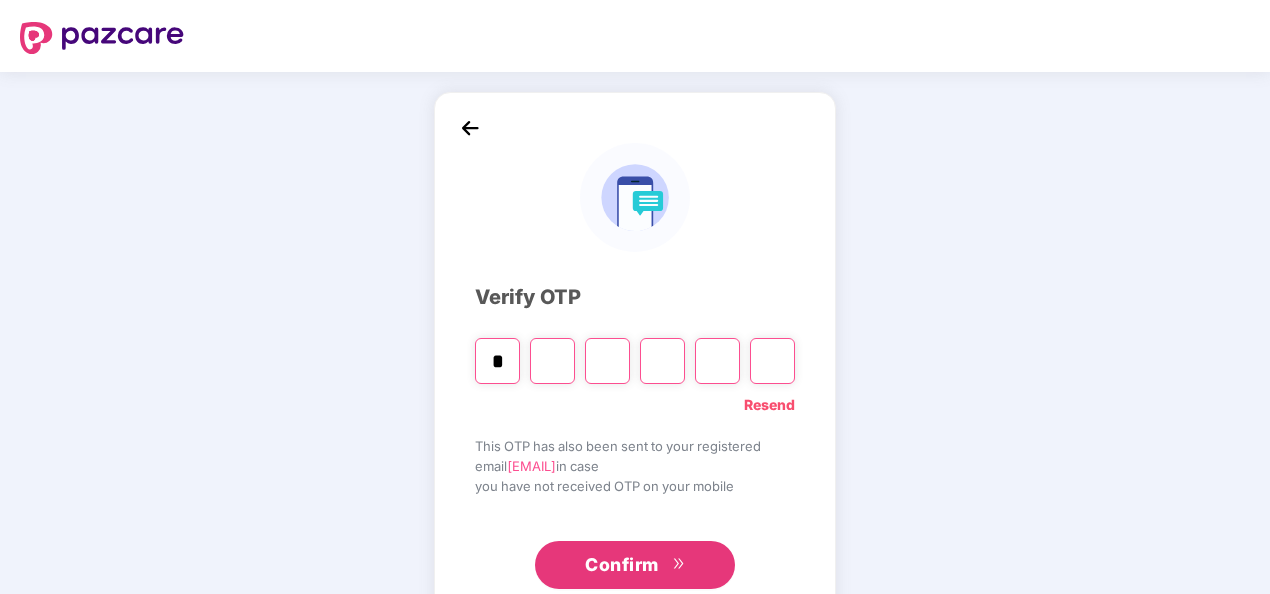 type on "*" 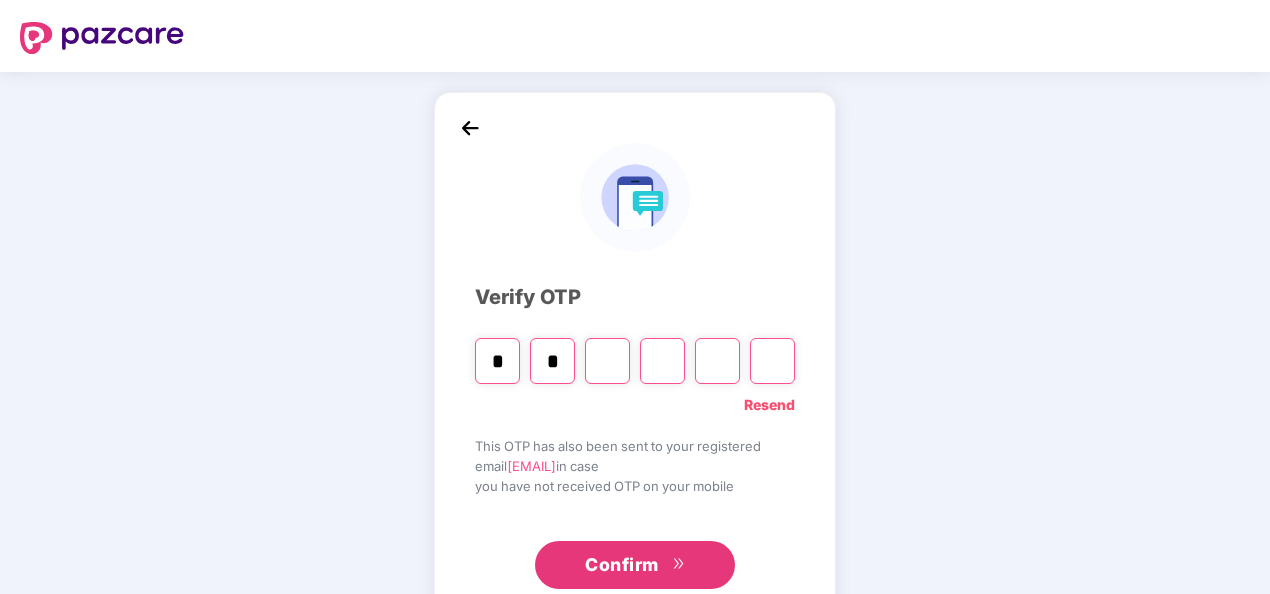 type on "*" 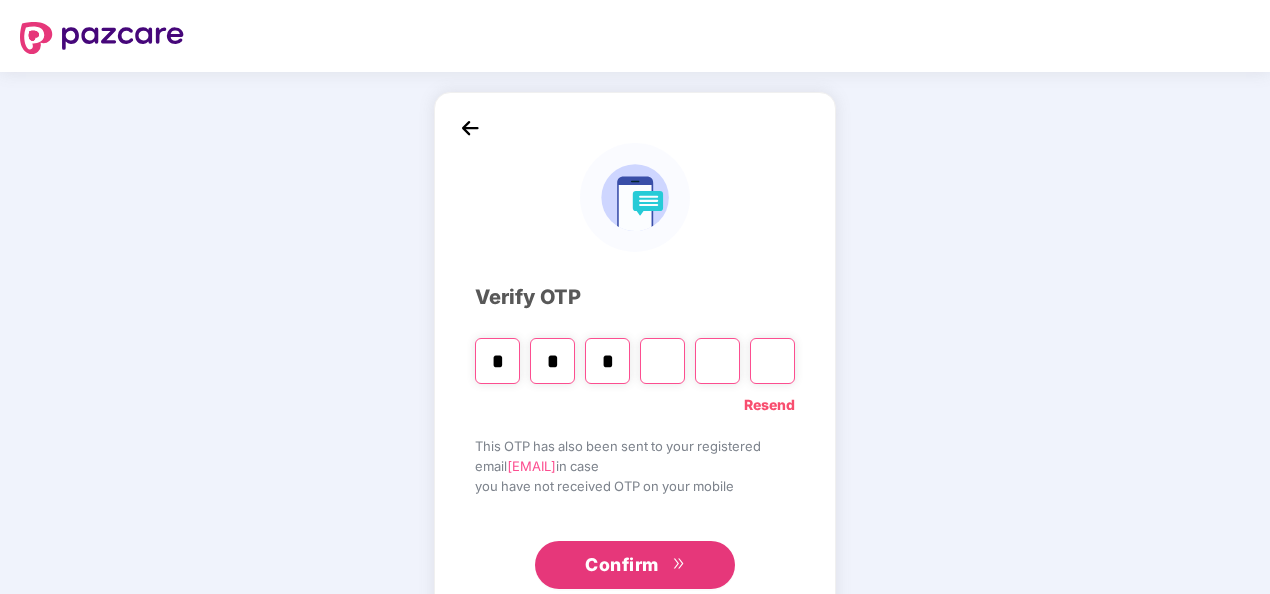type on "*" 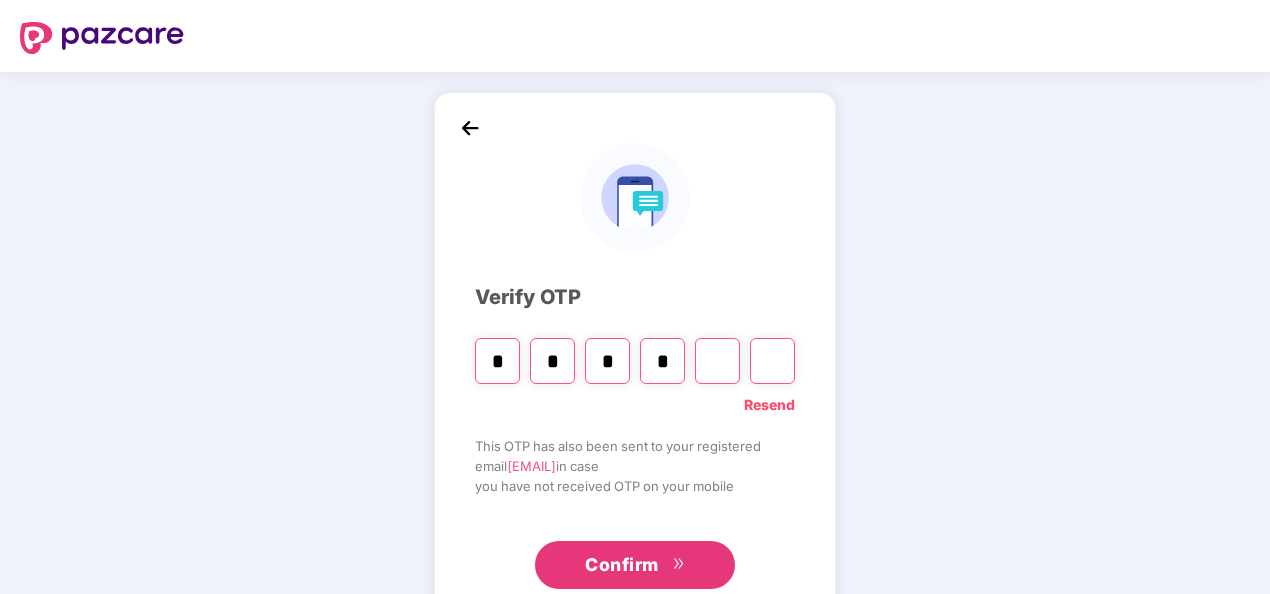 type on "*" 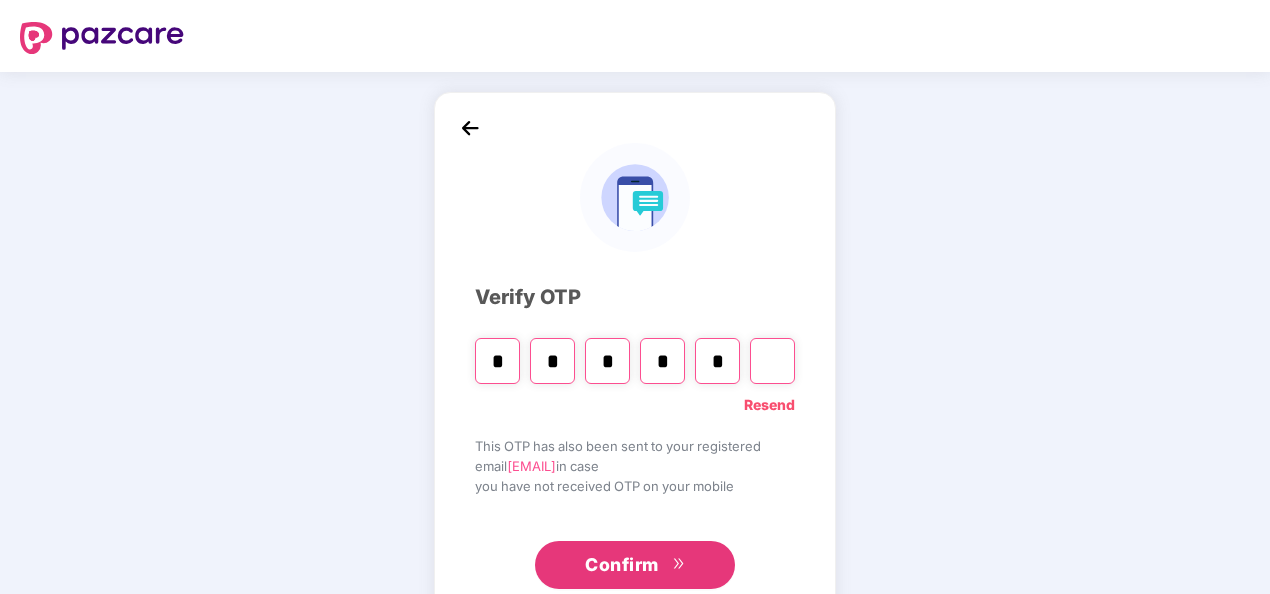 type on "*" 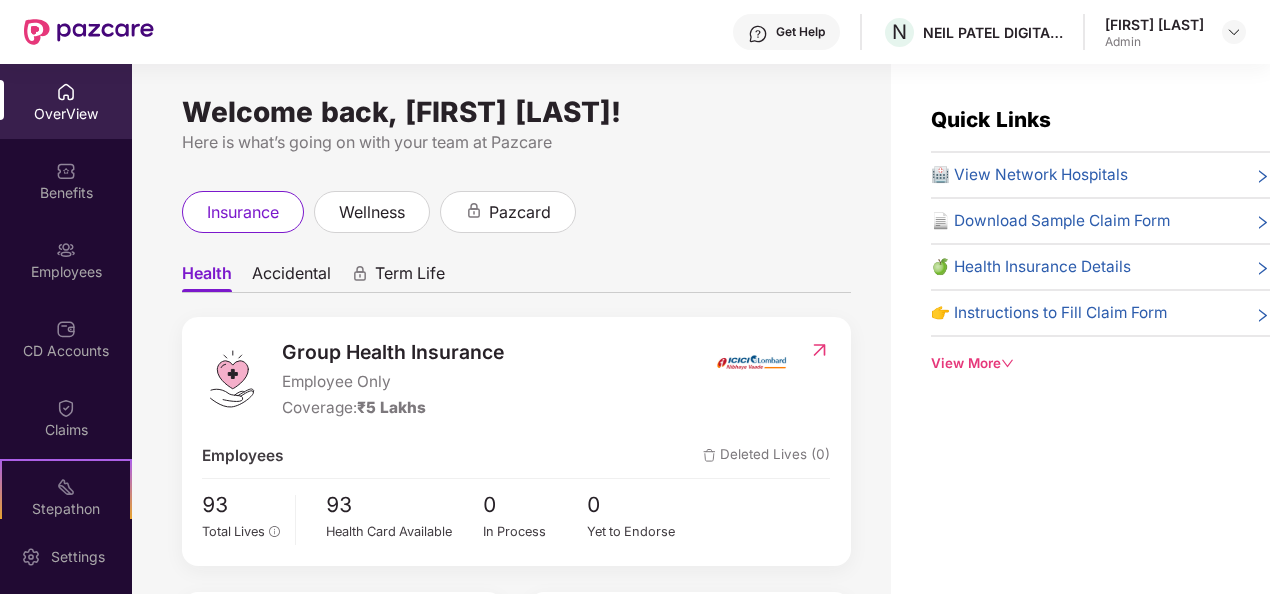 click 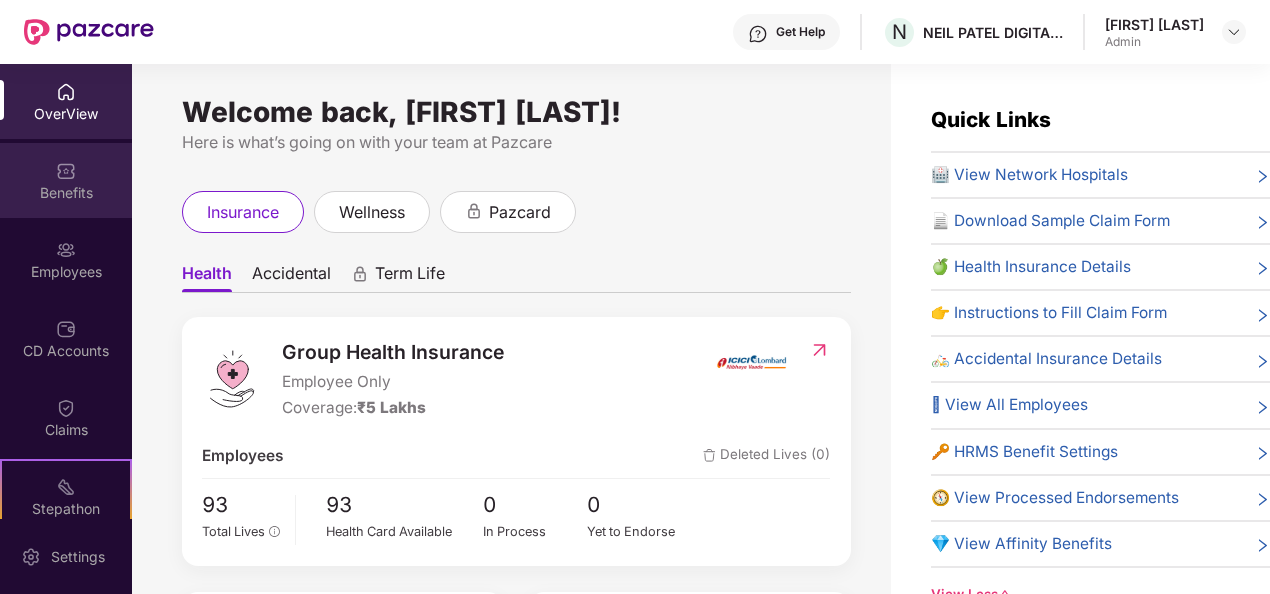 click on "Benefits" at bounding box center [66, 180] 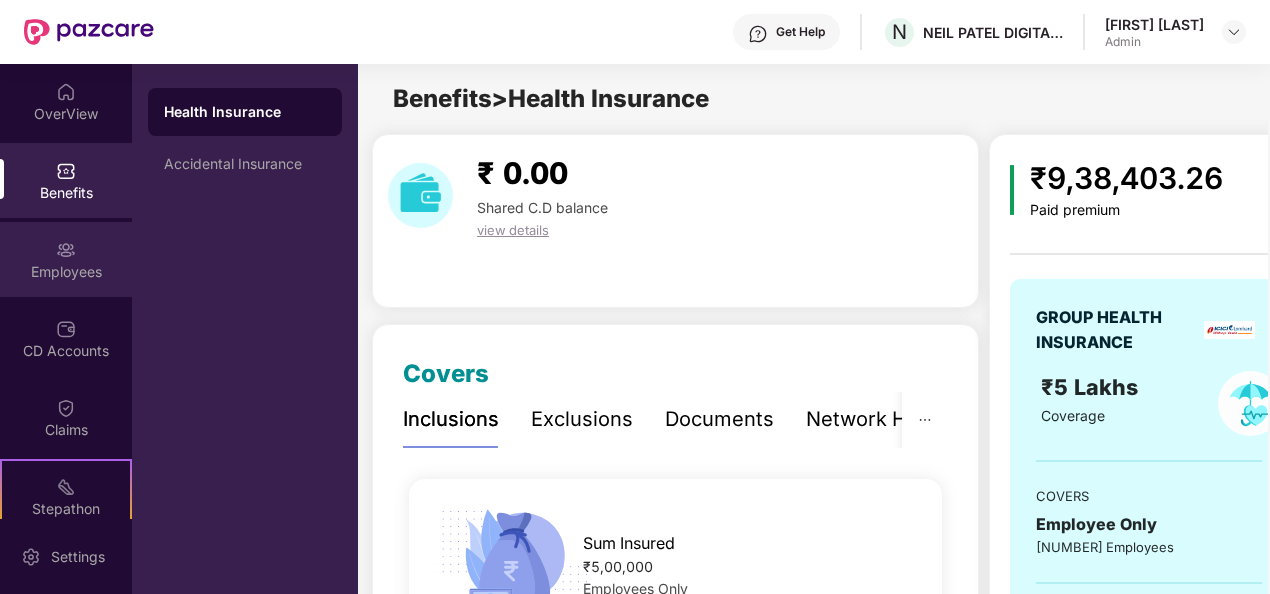 click on "Employees" at bounding box center (66, 272) 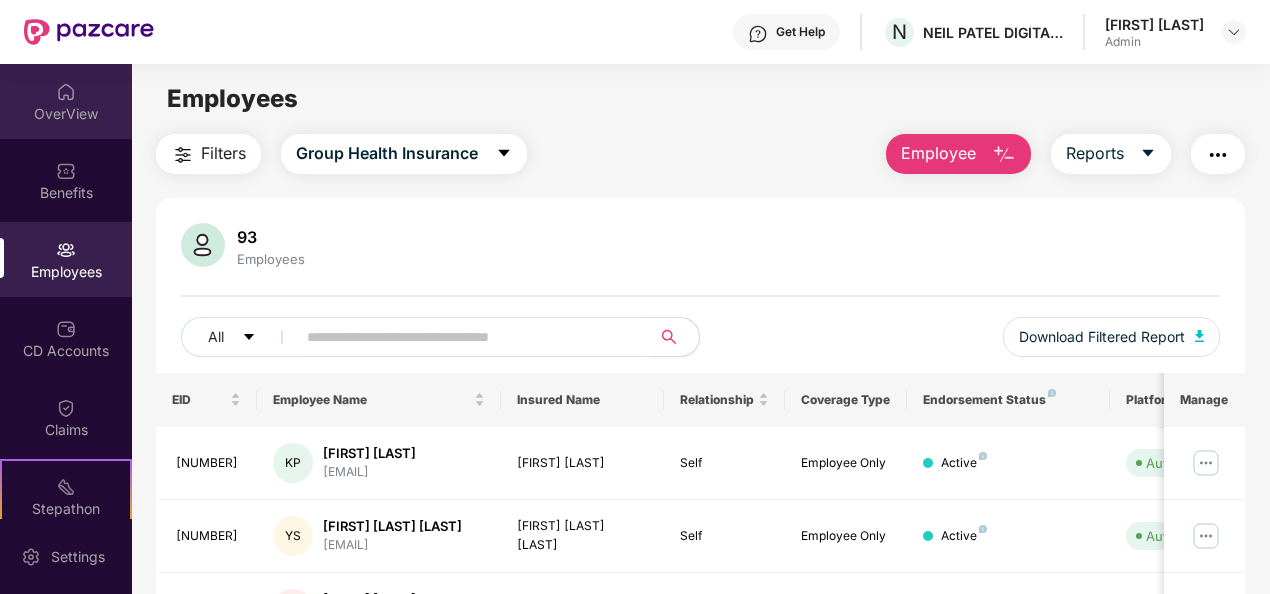 click on "OverView" at bounding box center [66, 101] 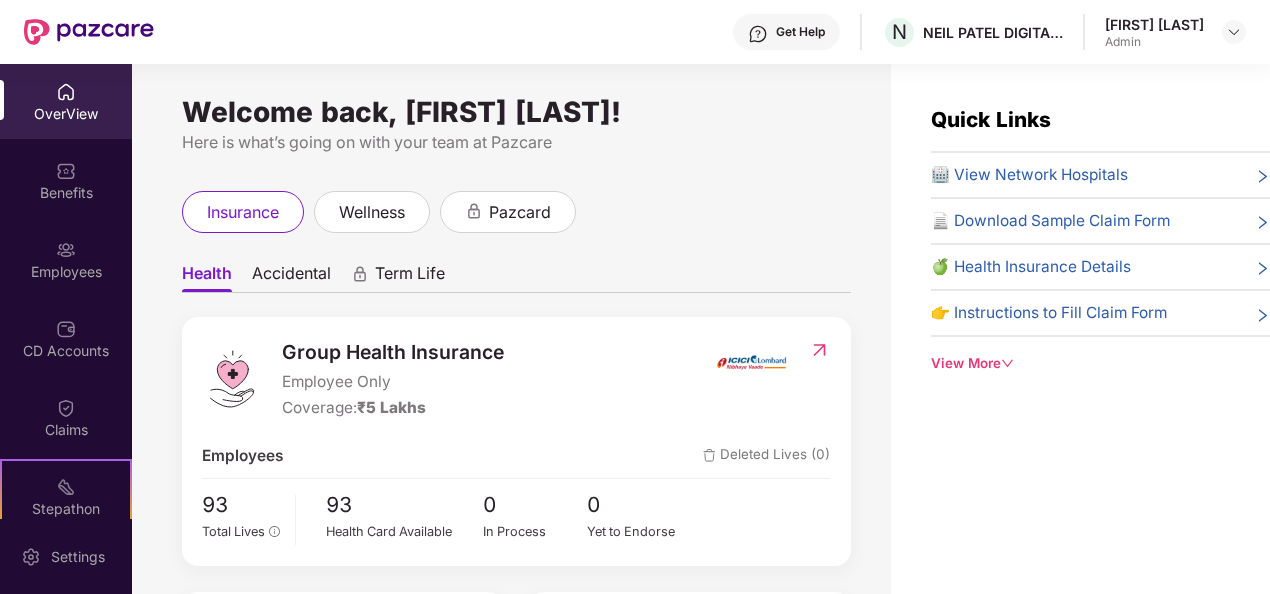 drag, startPoint x: 1271, startPoint y: 340, endPoint x: 1152, endPoint y: 481, distance: 184.50475 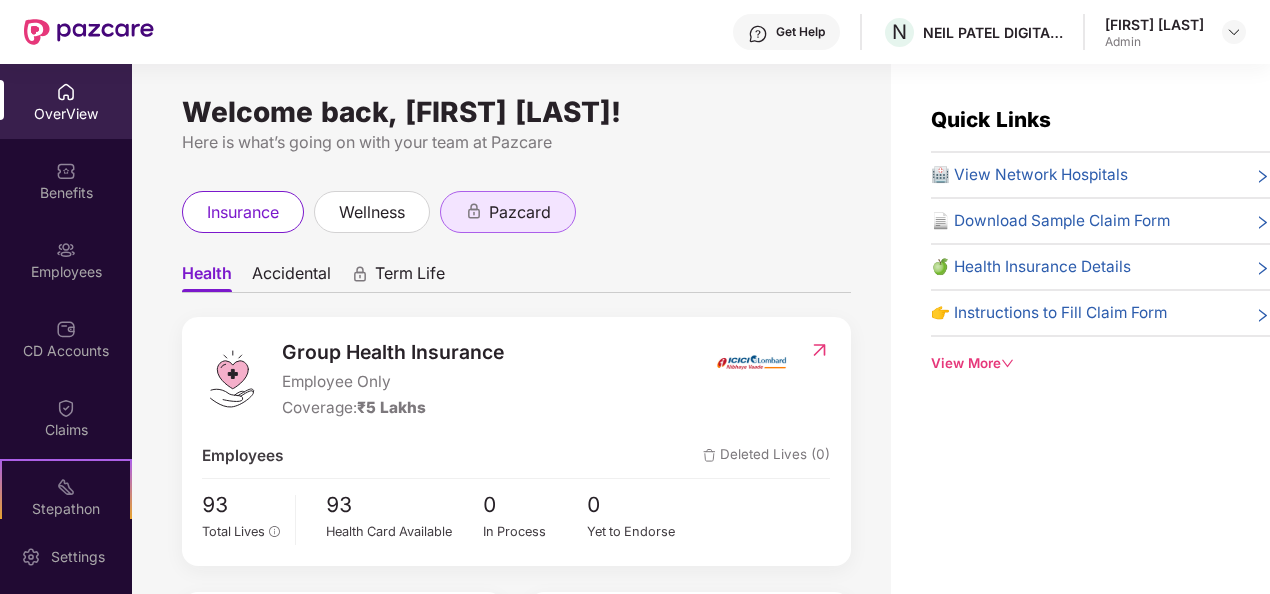 click on "pazcard" at bounding box center (520, 212) 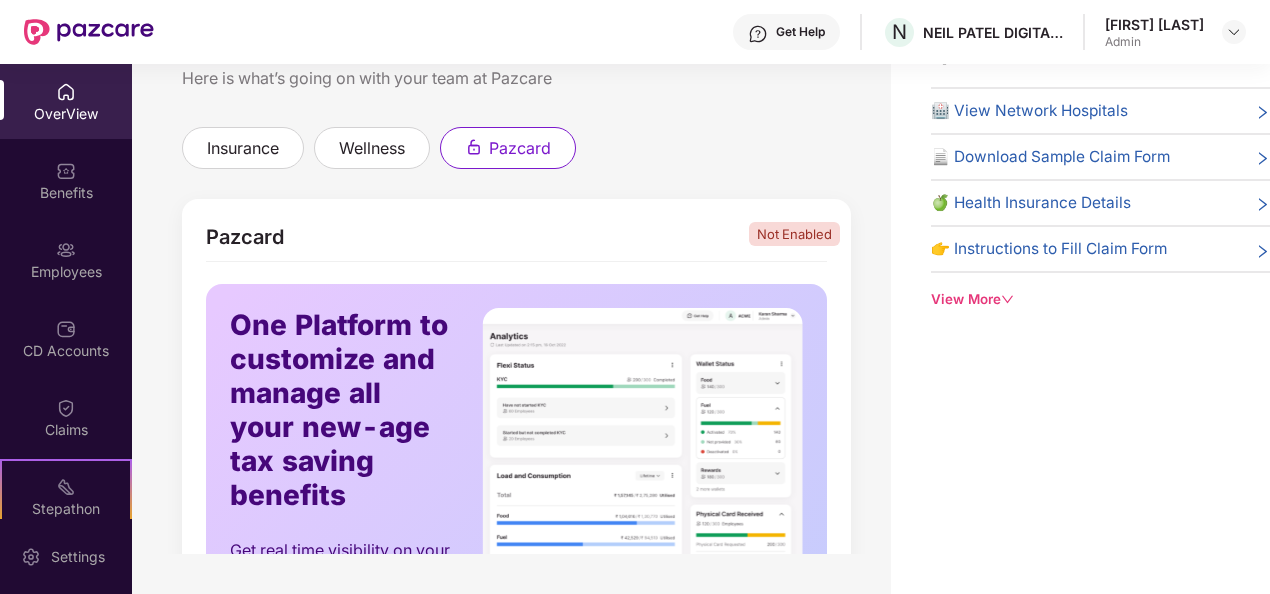 scroll, scrollTop: 0, scrollLeft: 0, axis: both 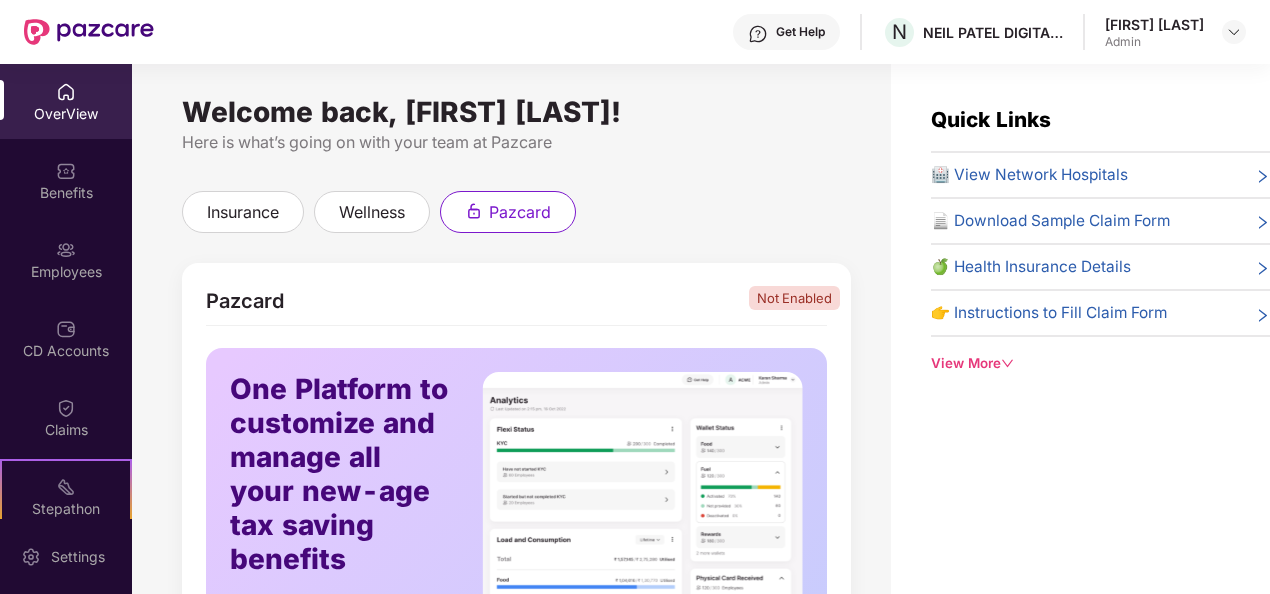 click on "OverView" at bounding box center [66, 101] 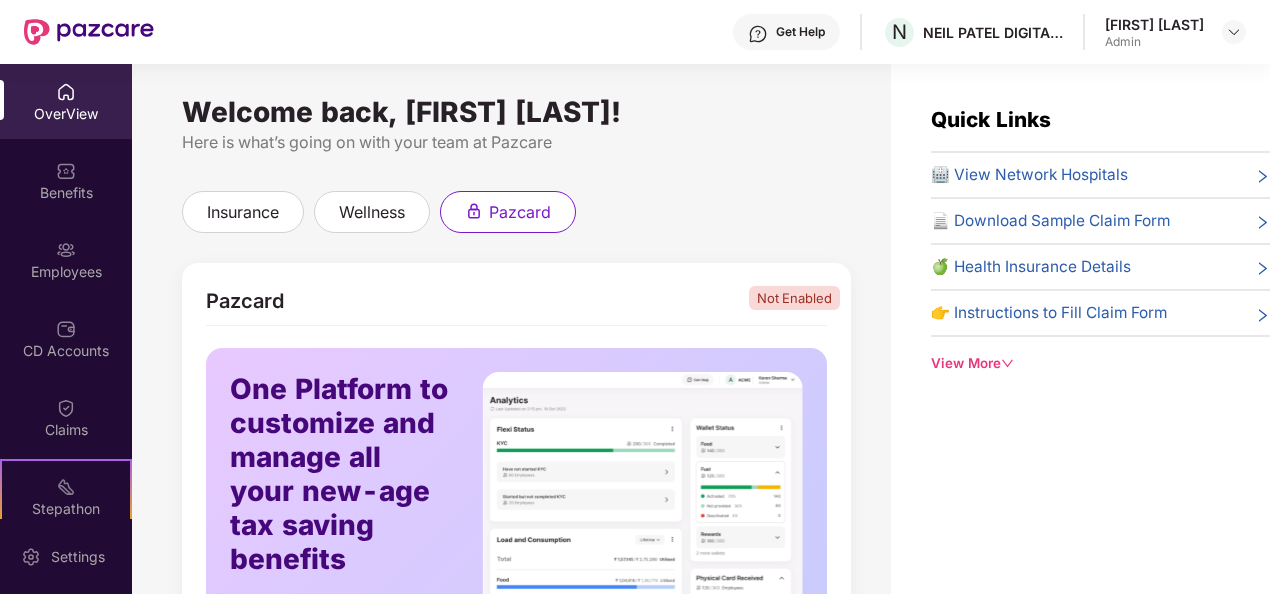 click on "View More" at bounding box center (1100, 363) 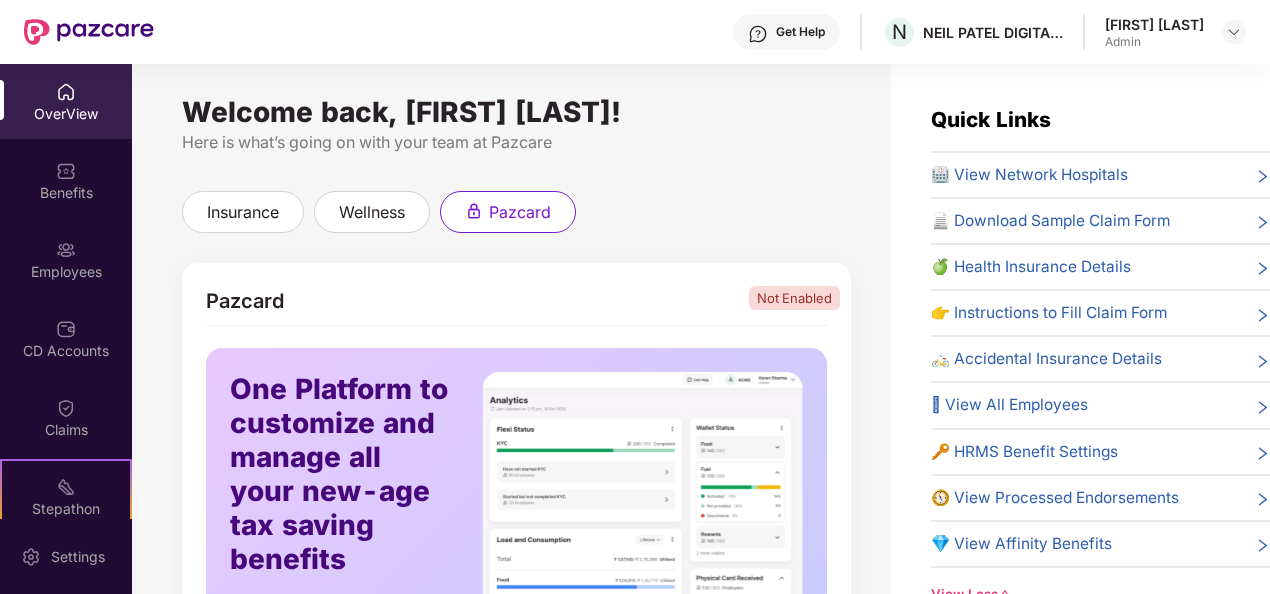 click on "Get Help N NEIL PATEL DIGITAL LLP [FIRST] [LAST] Admin" at bounding box center (635, 32) 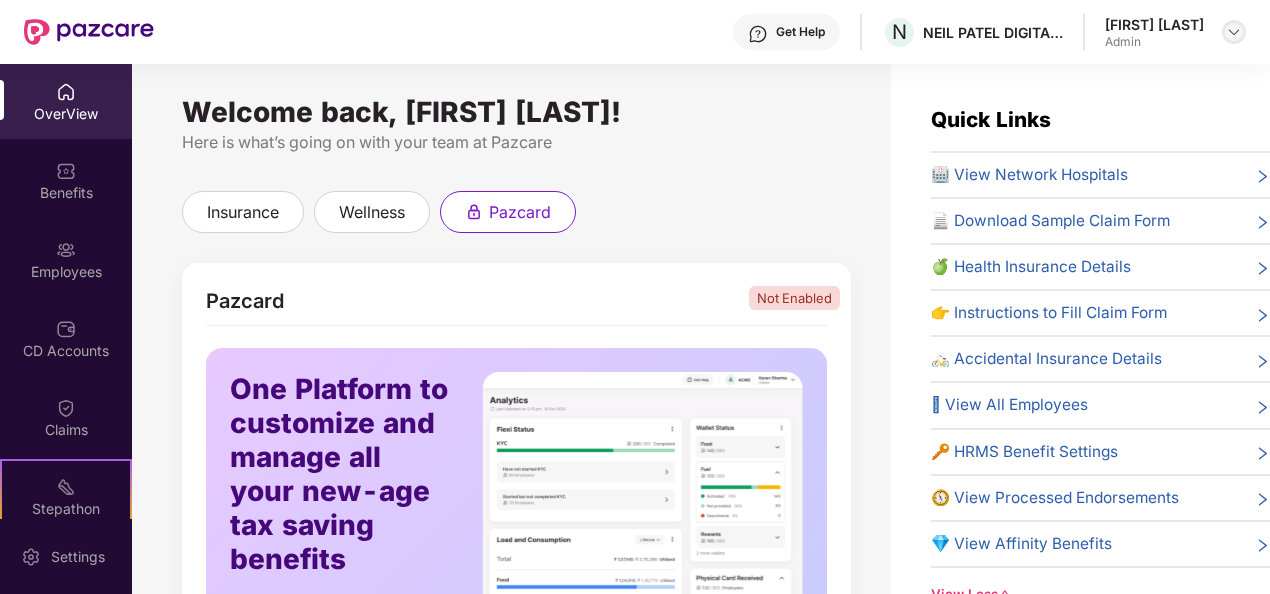 click at bounding box center (1234, 32) 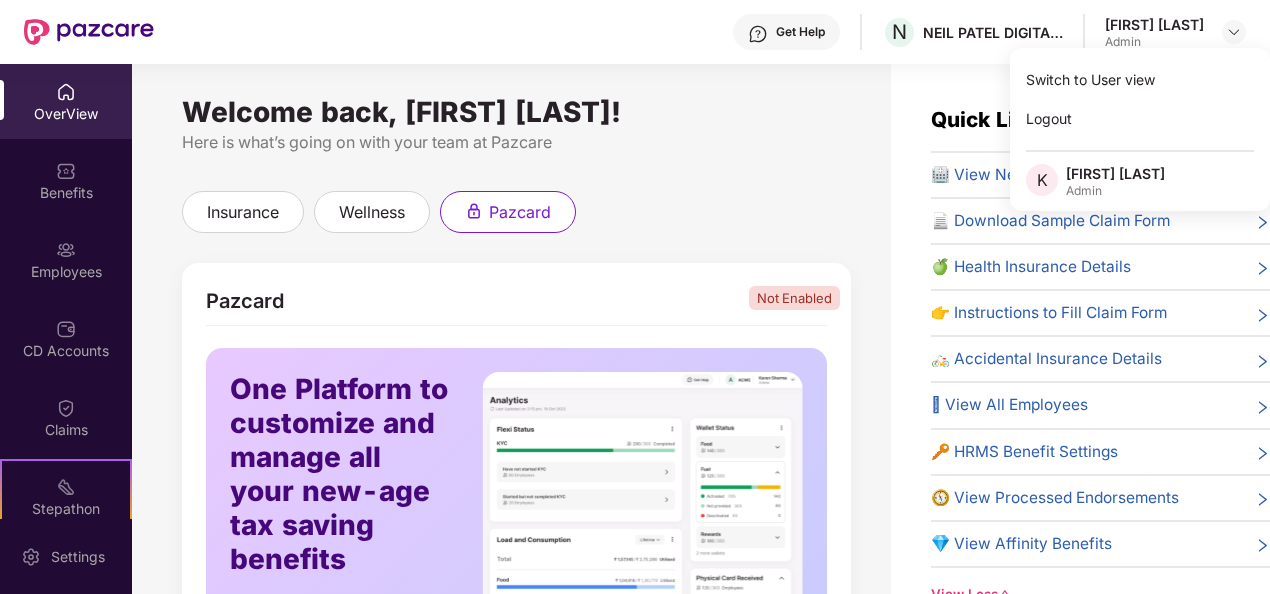 click on "Welcome back, [FIRST] [LAST]! Here is what’s going on with your team at Pazcare insurance wellness pazcard Pazcard Not Enabled One Platform to customize and manage all your new-age tax saving benefits Get real time visibility on your employees tax saving benefits usage Get a Call Back Food Wallet Offer your employees with tax saving, flexible meal wallet option that can be used at any food merchant Telecom Wallet An exclusive wallet for Telecom and broadband benefits Fuel Wallet Fuel Wallet that can be used at any fuel station around Multi Benefits Wallet Enjoy a wide range of tax-saving employee beenfits with just one card" at bounding box center (511, 341) 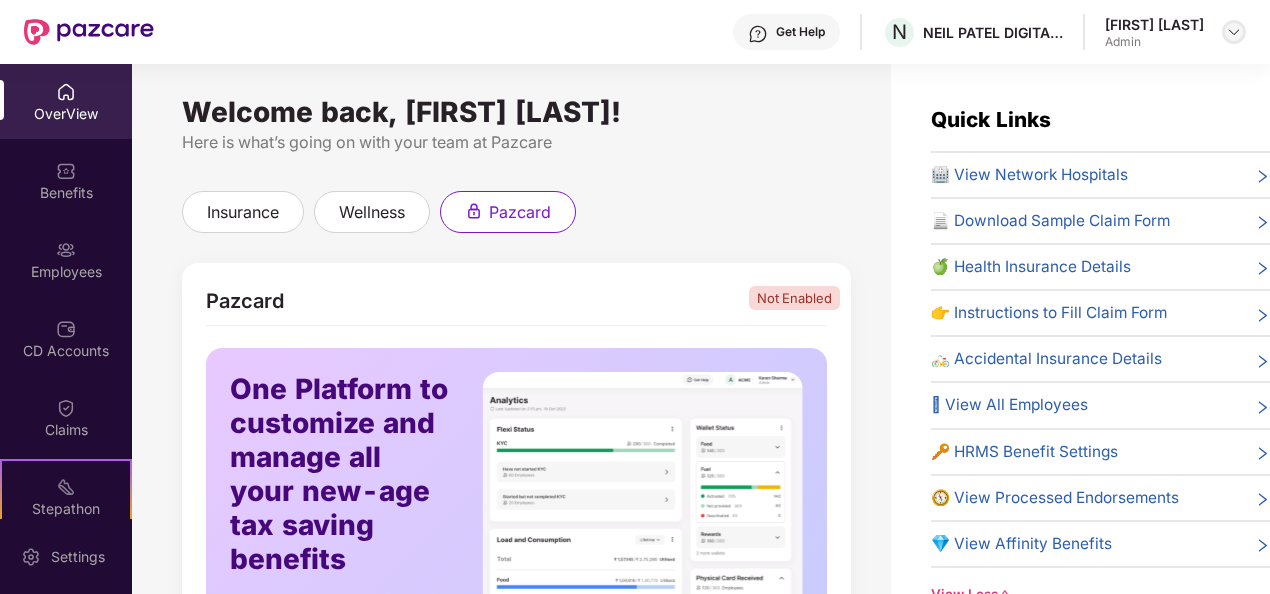 click at bounding box center (1234, 32) 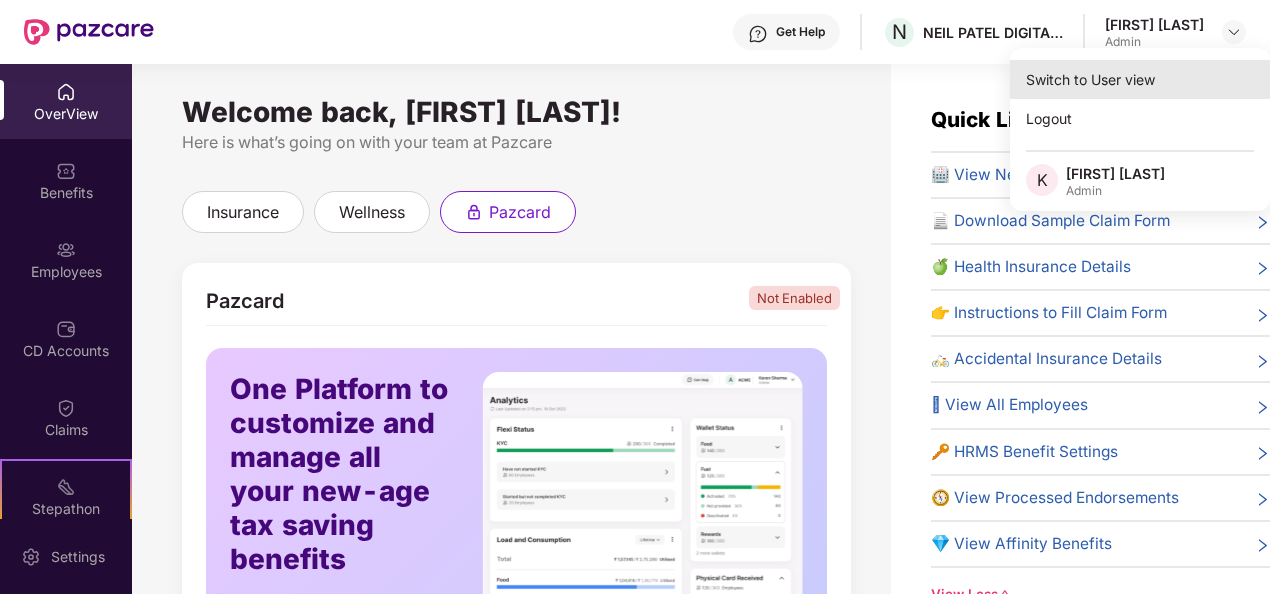 click on "Switch to User view" at bounding box center [1140, 79] 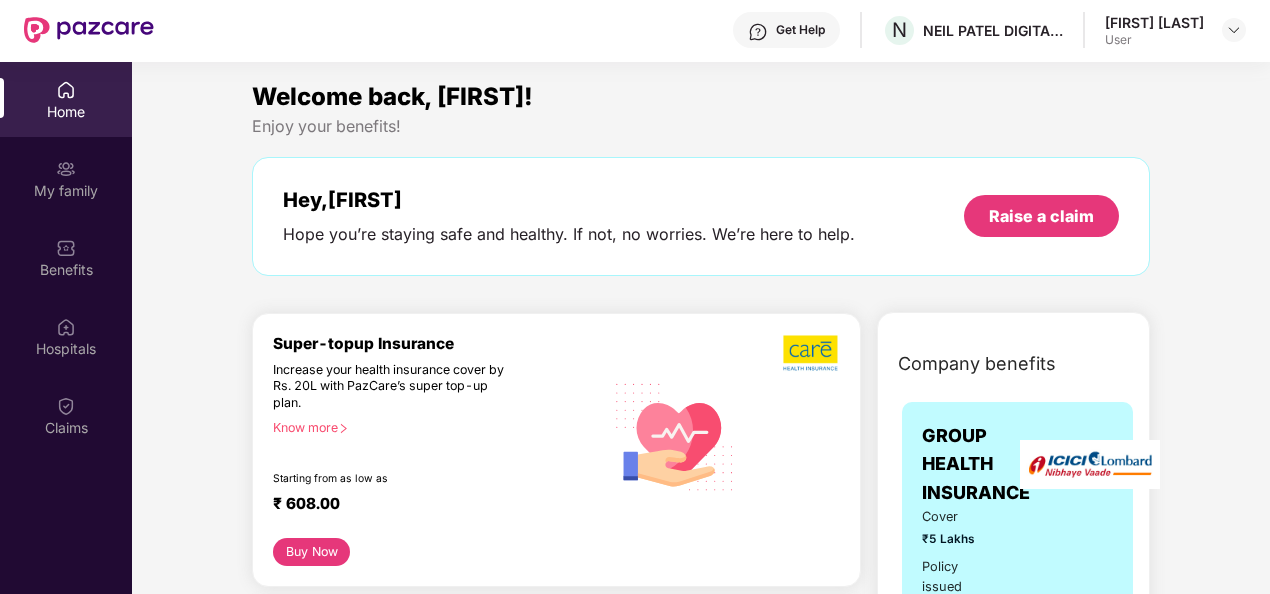 scroll, scrollTop: 112, scrollLeft: 0, axis: vertical 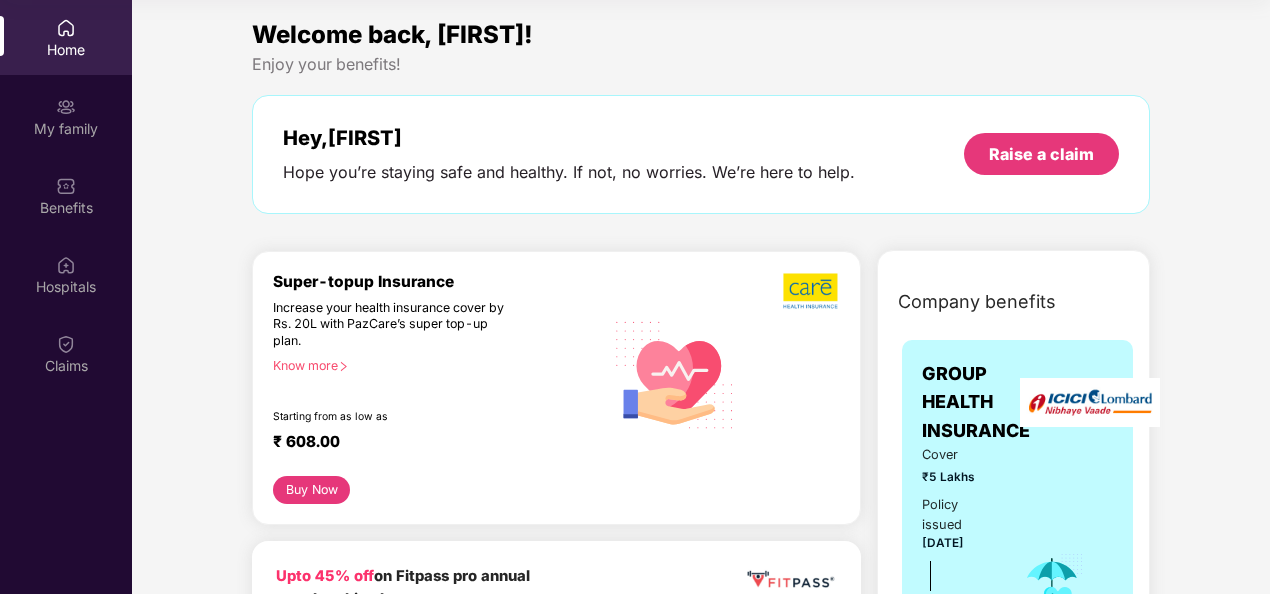 click on "Home" at bounding box center (66, 37) 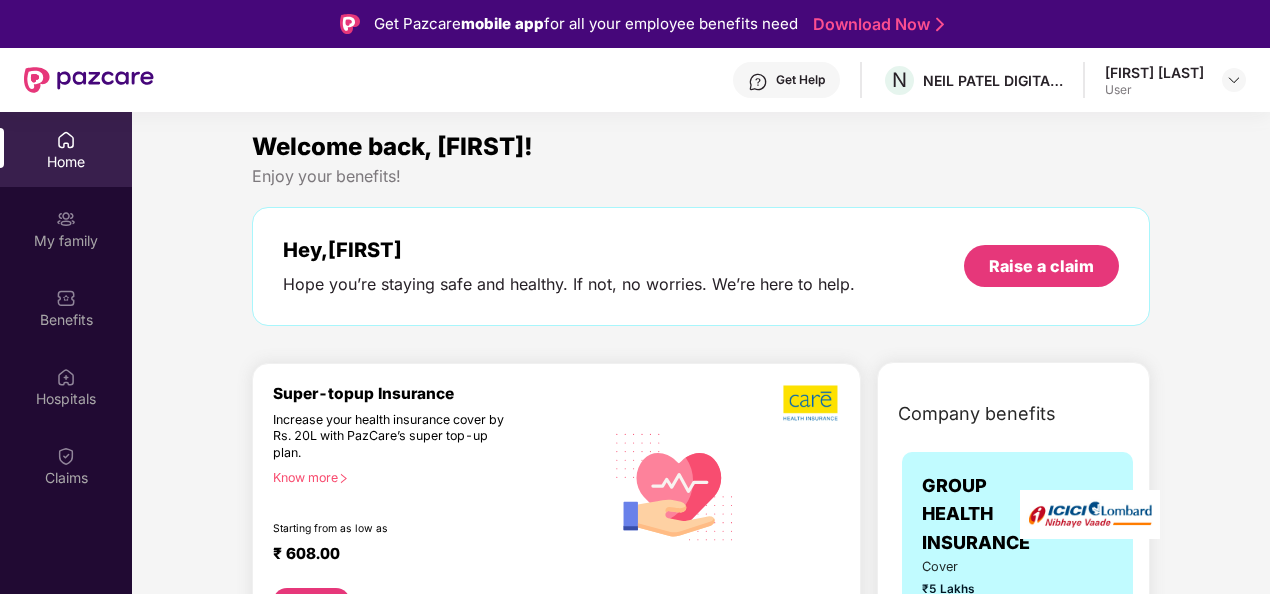 click at bounding box center [1234, 80] 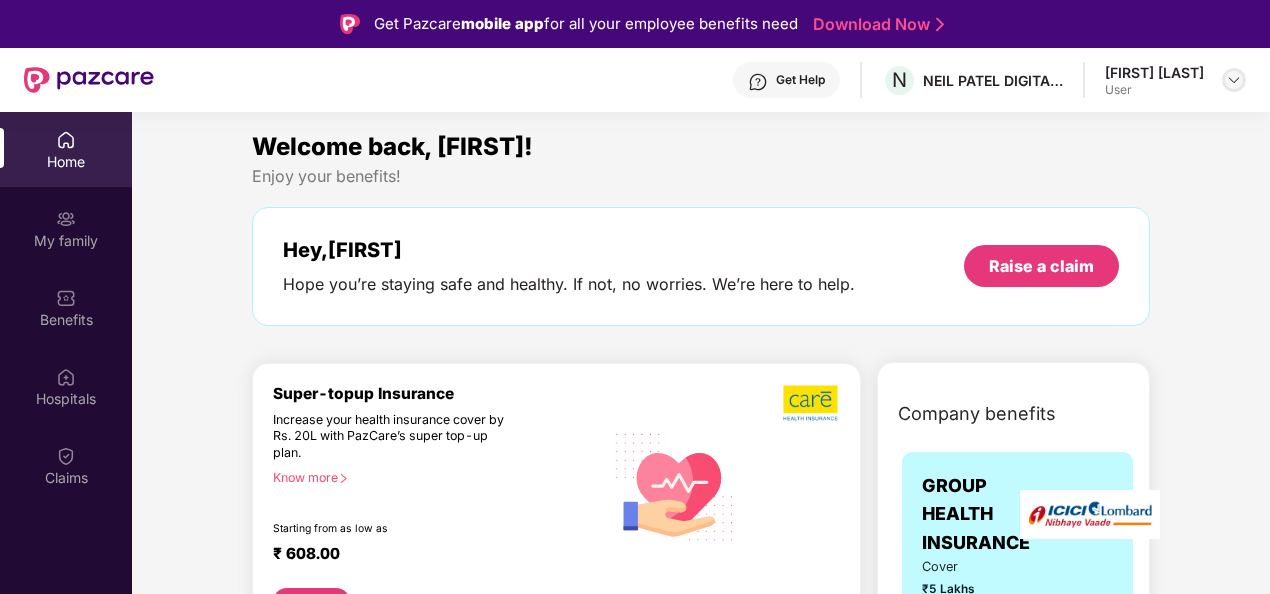 click at bounding box center (1234, 80) 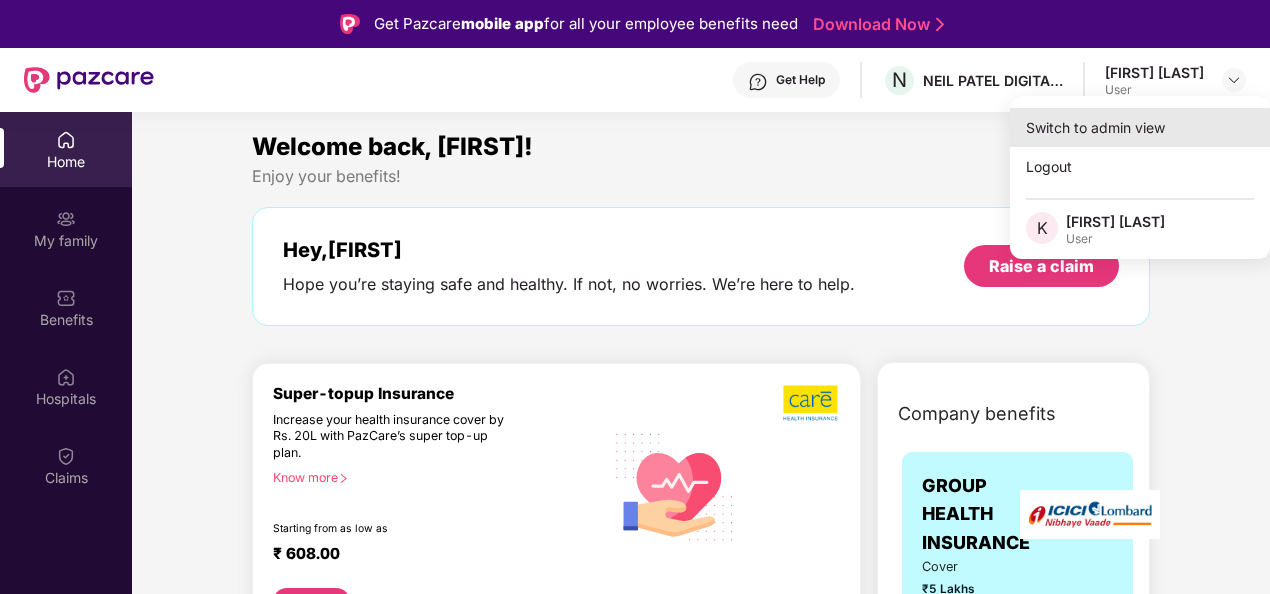 click on "Switch to admin view" at bounding box center (1140, 127) 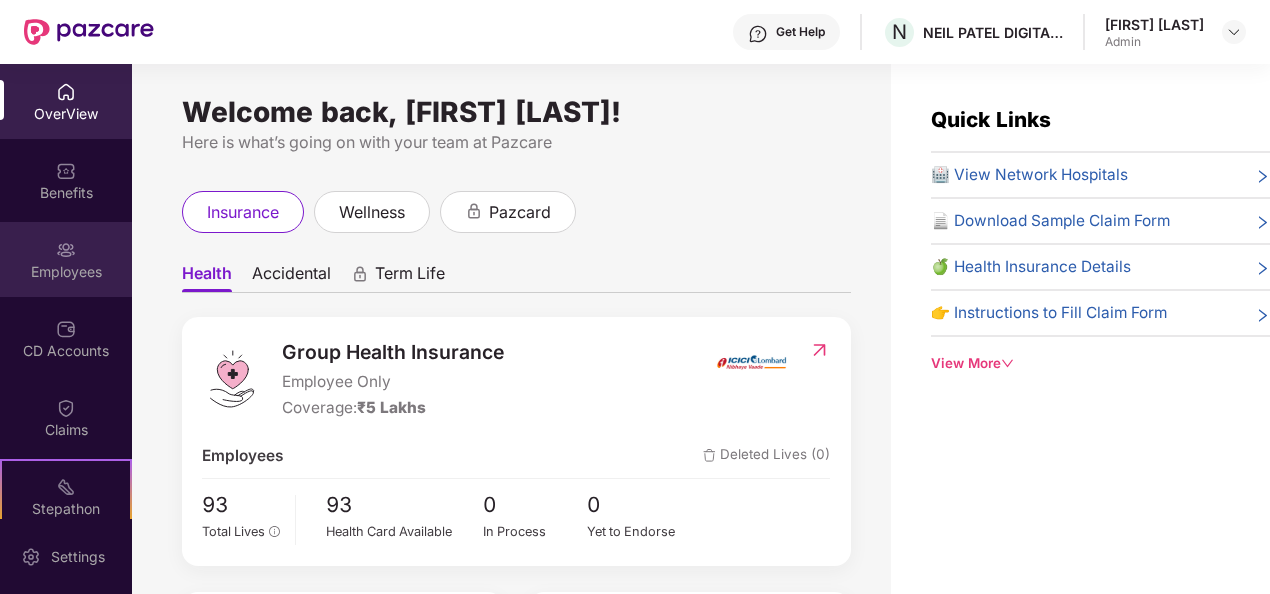 click on "Employees" at bounding box center (66, 259) 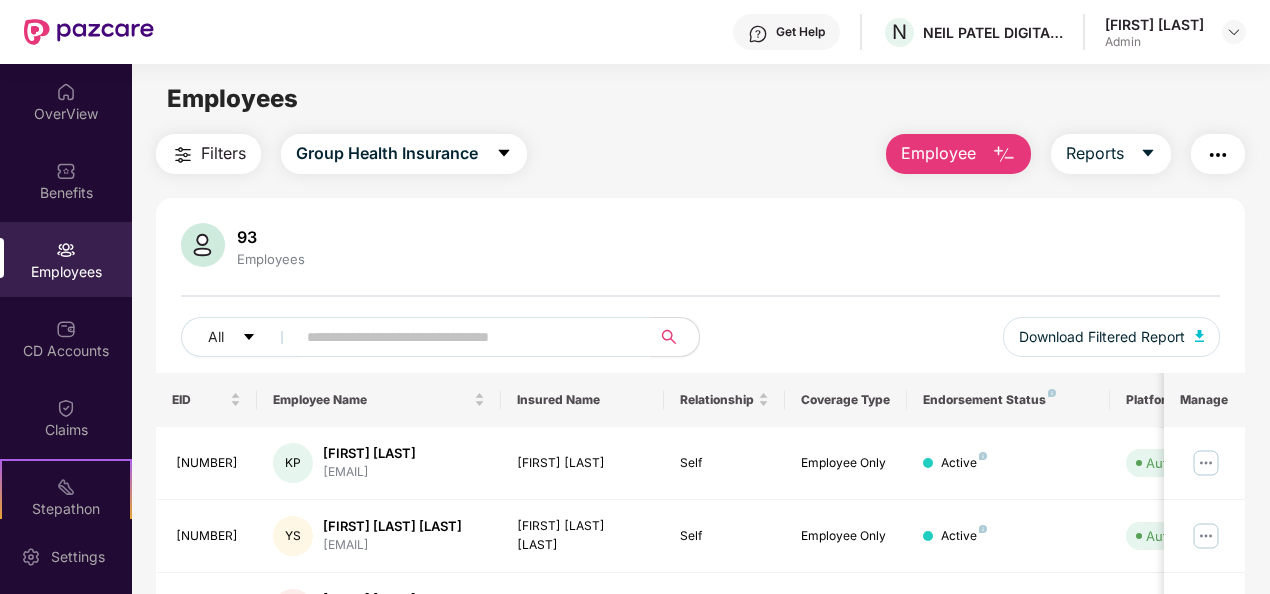 click on "Employees" at bounding box center [700, 99] 